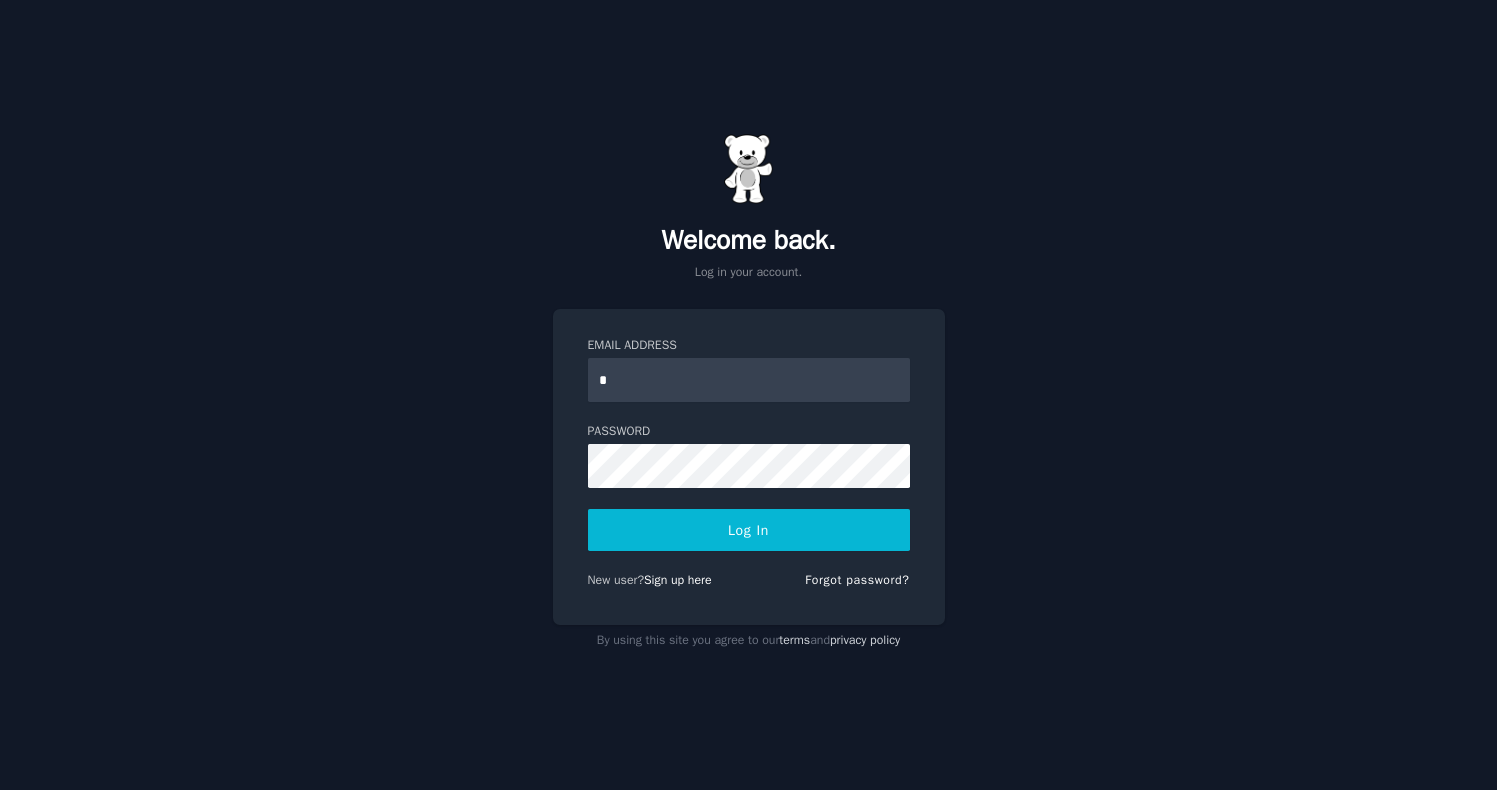 scroll, scrollTop: 0, scrollLeft: 0, axis: both 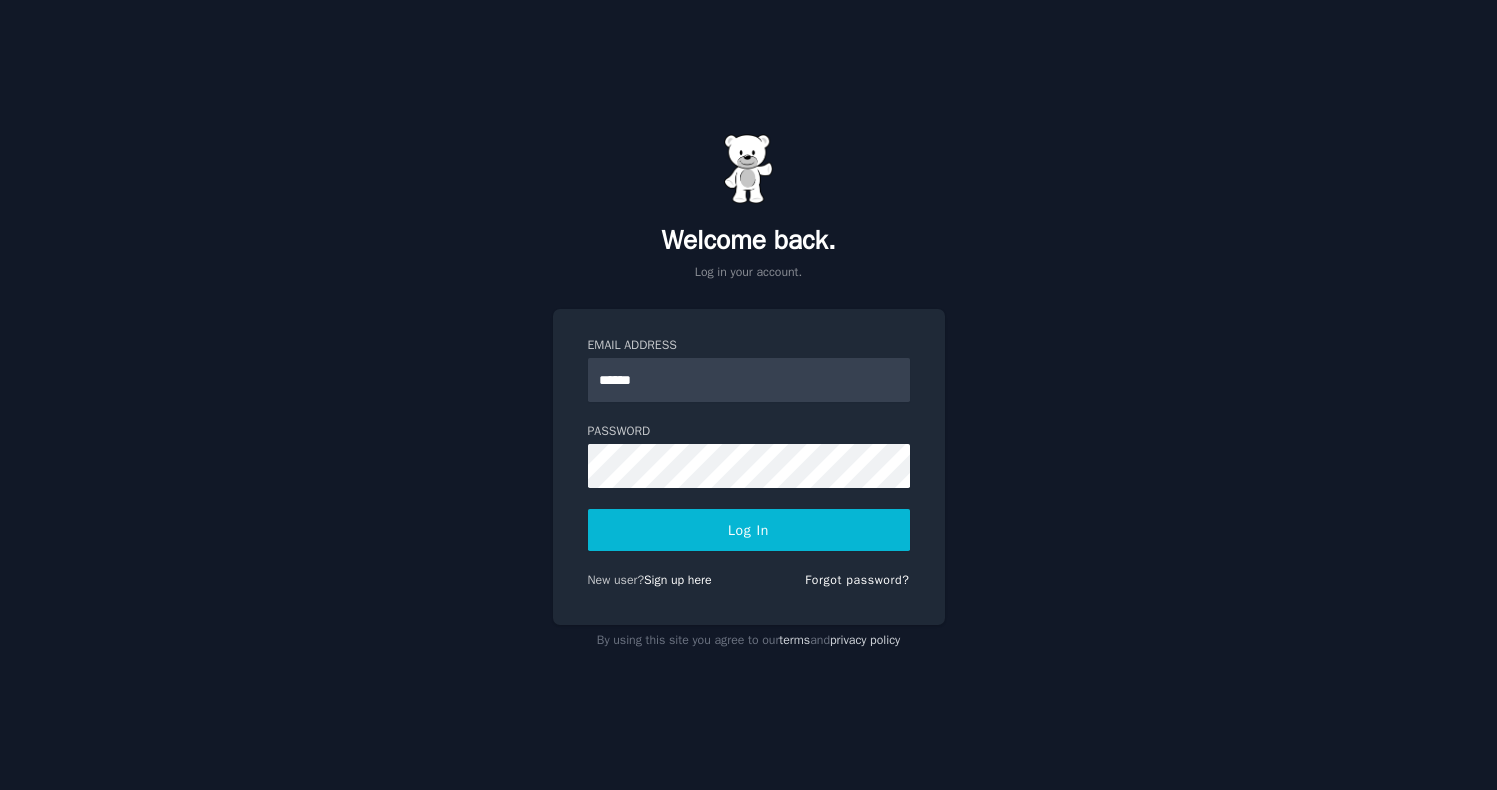type on "**********" 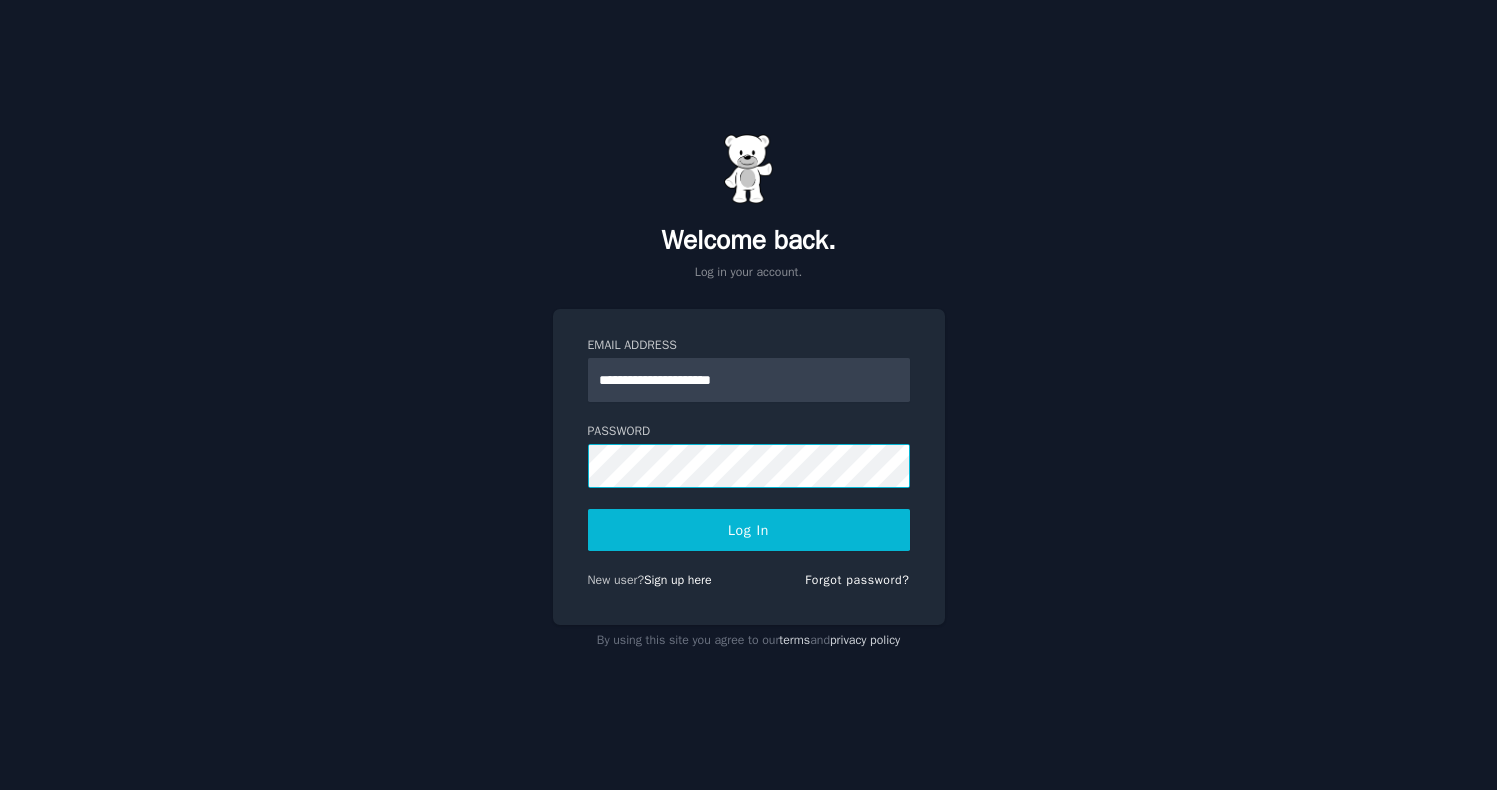 click on "Log In" at bounding box center [749, 530] 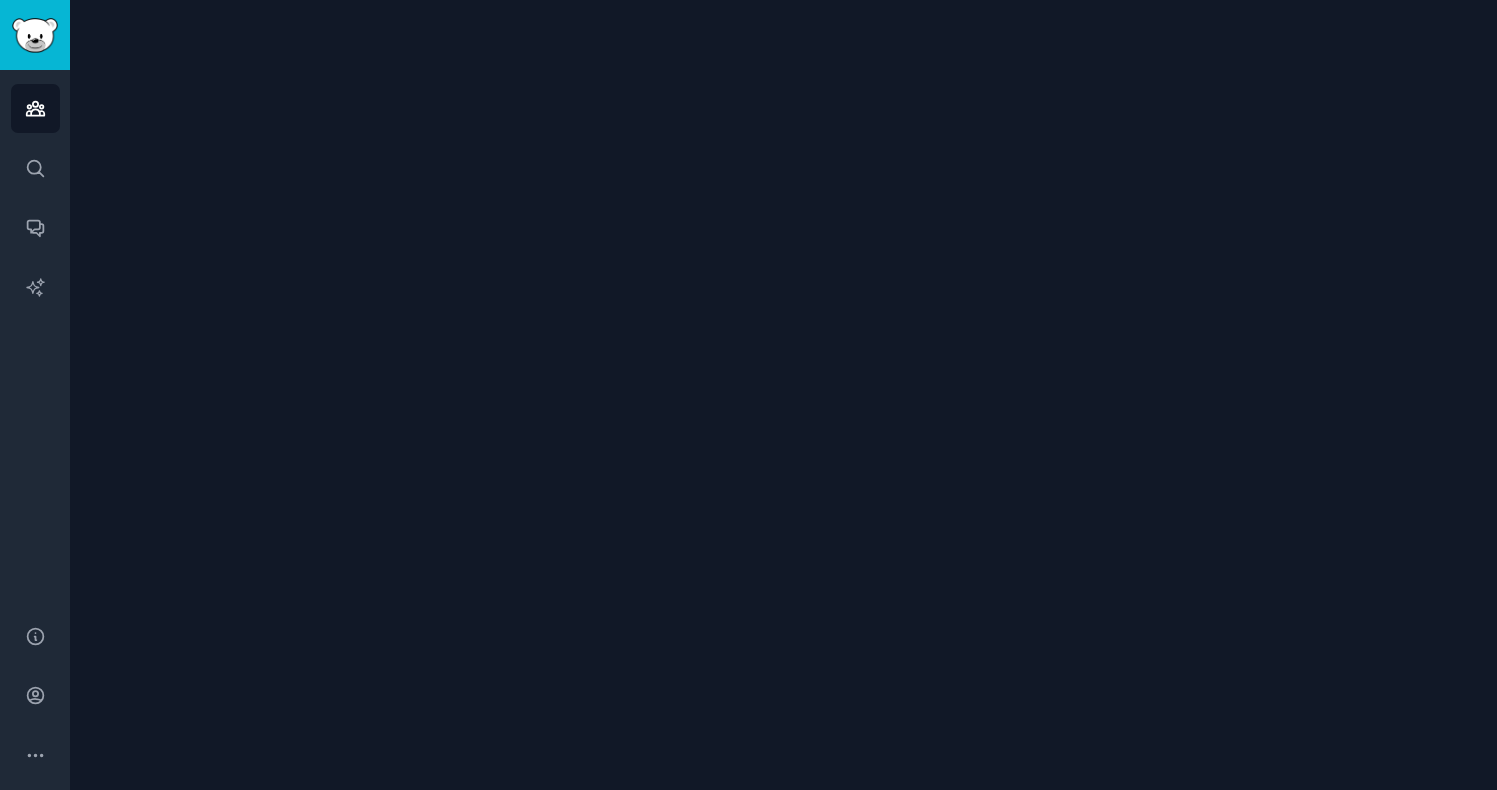 scroll, scrollTop: 0, scrollLeft: 0, axis: both 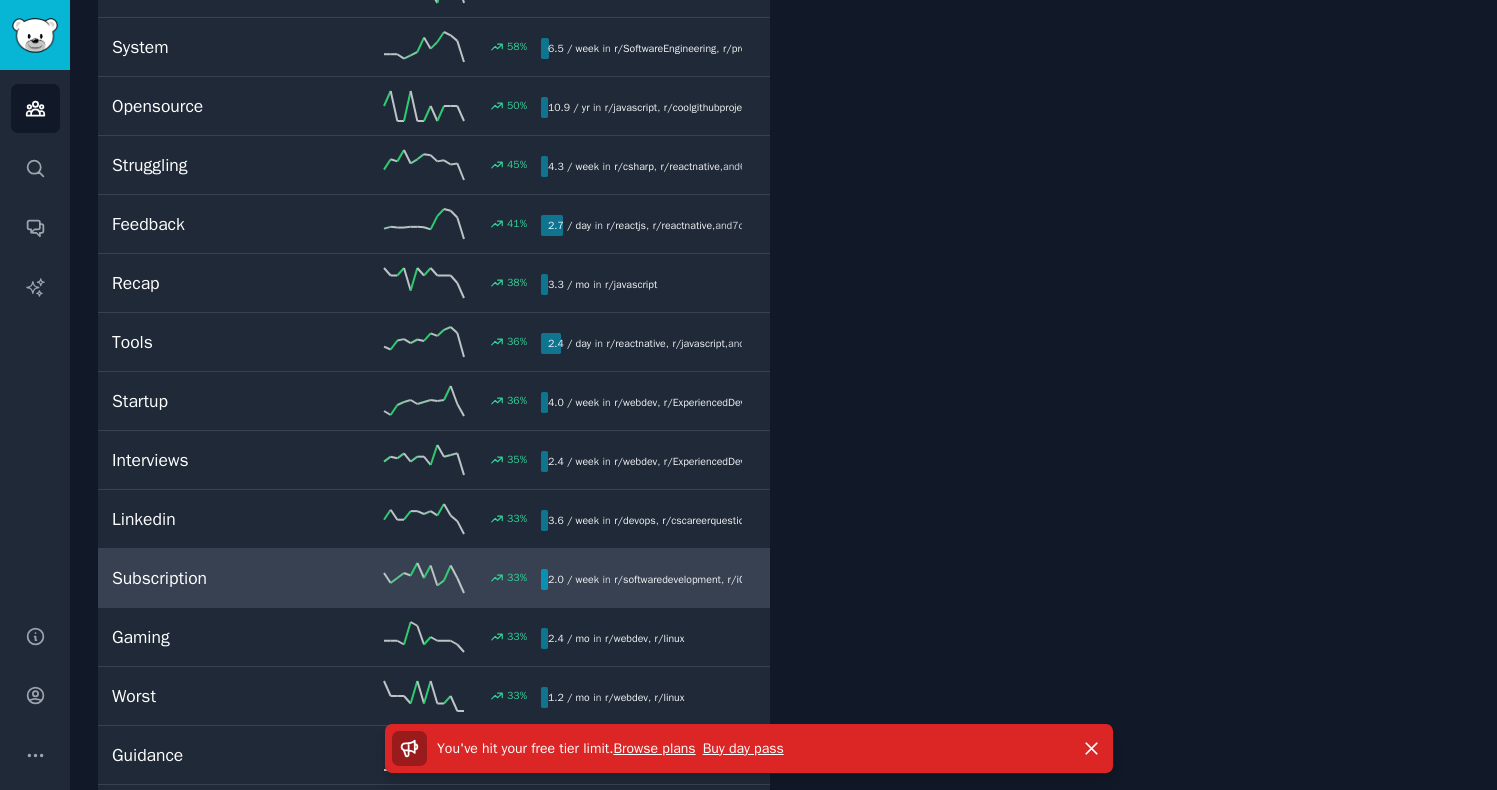 click on "Subscription" at bounding box center (219, 578) 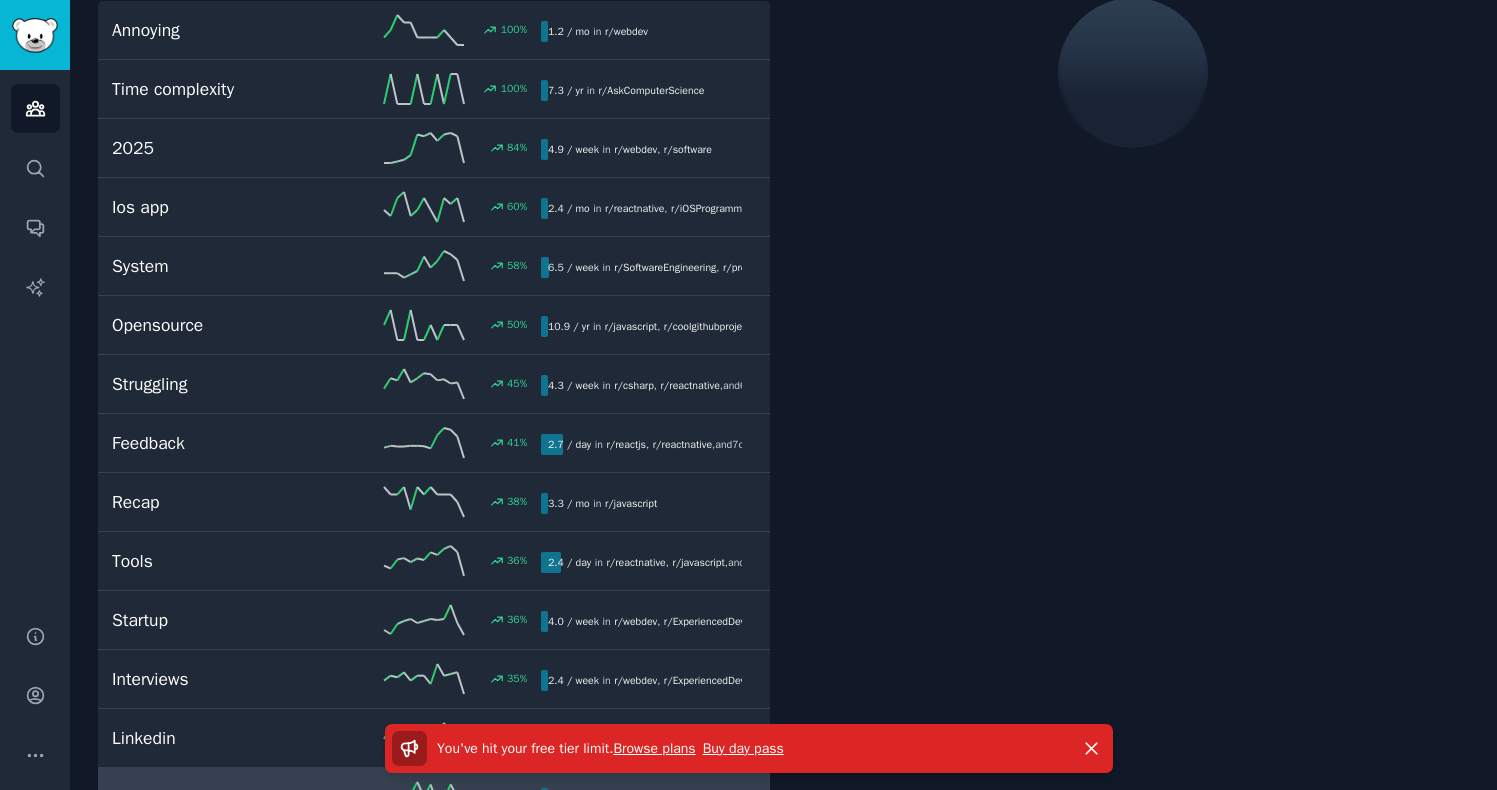 scroll, scrollTop: 0, scrollLeft: 0, axis: both 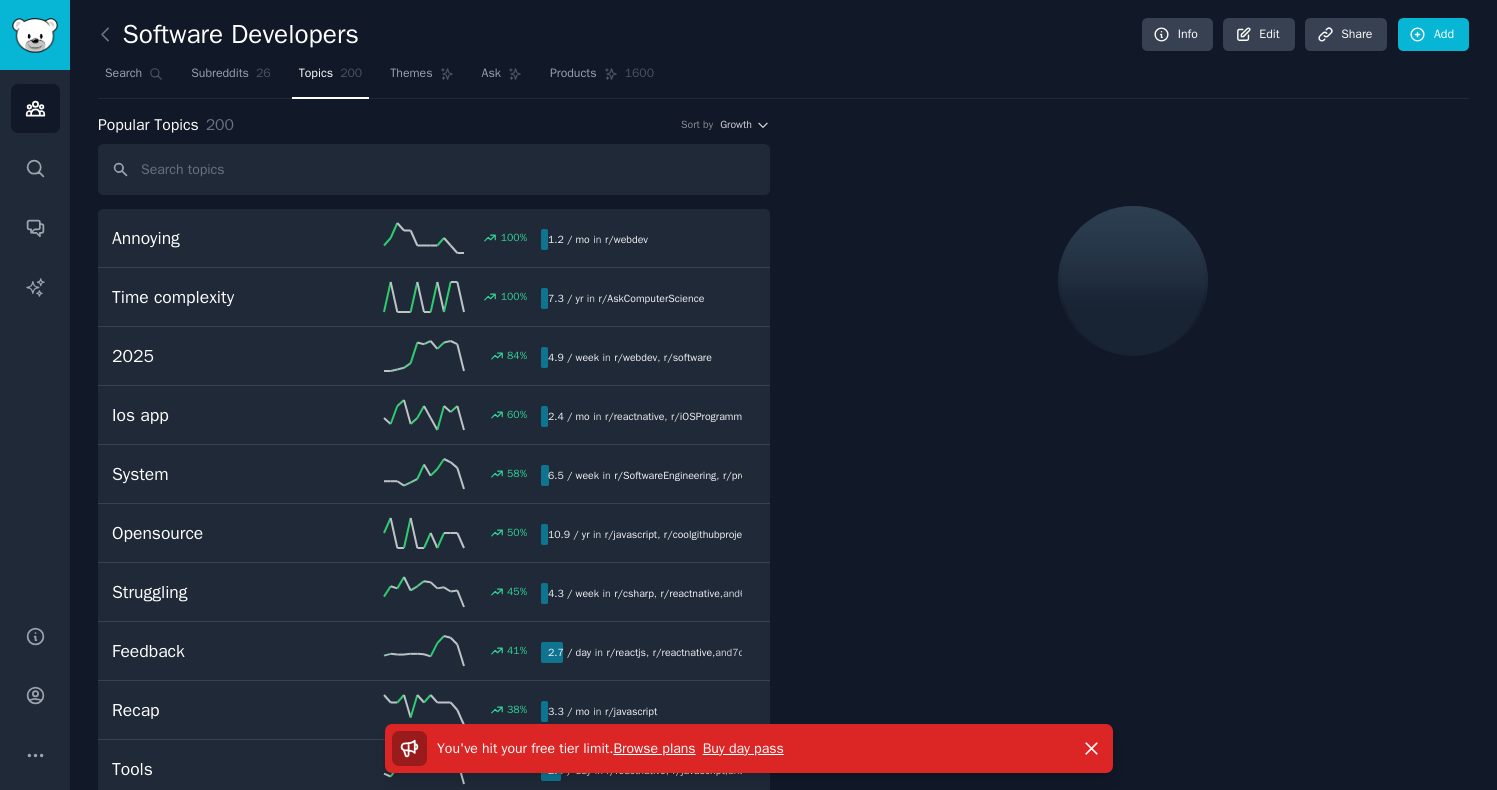click on "Buy day pass" at bounding box center [743, 748] 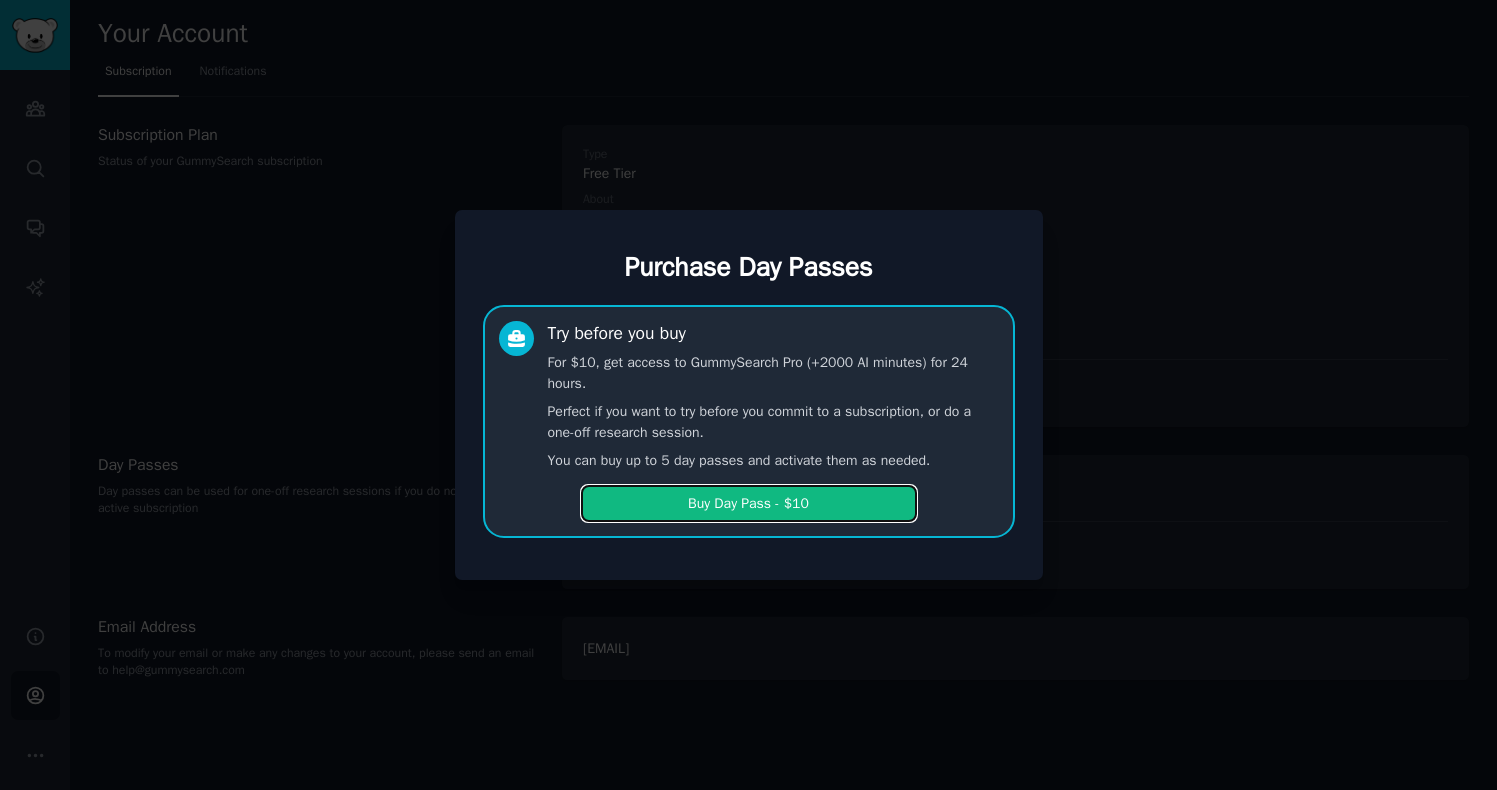type 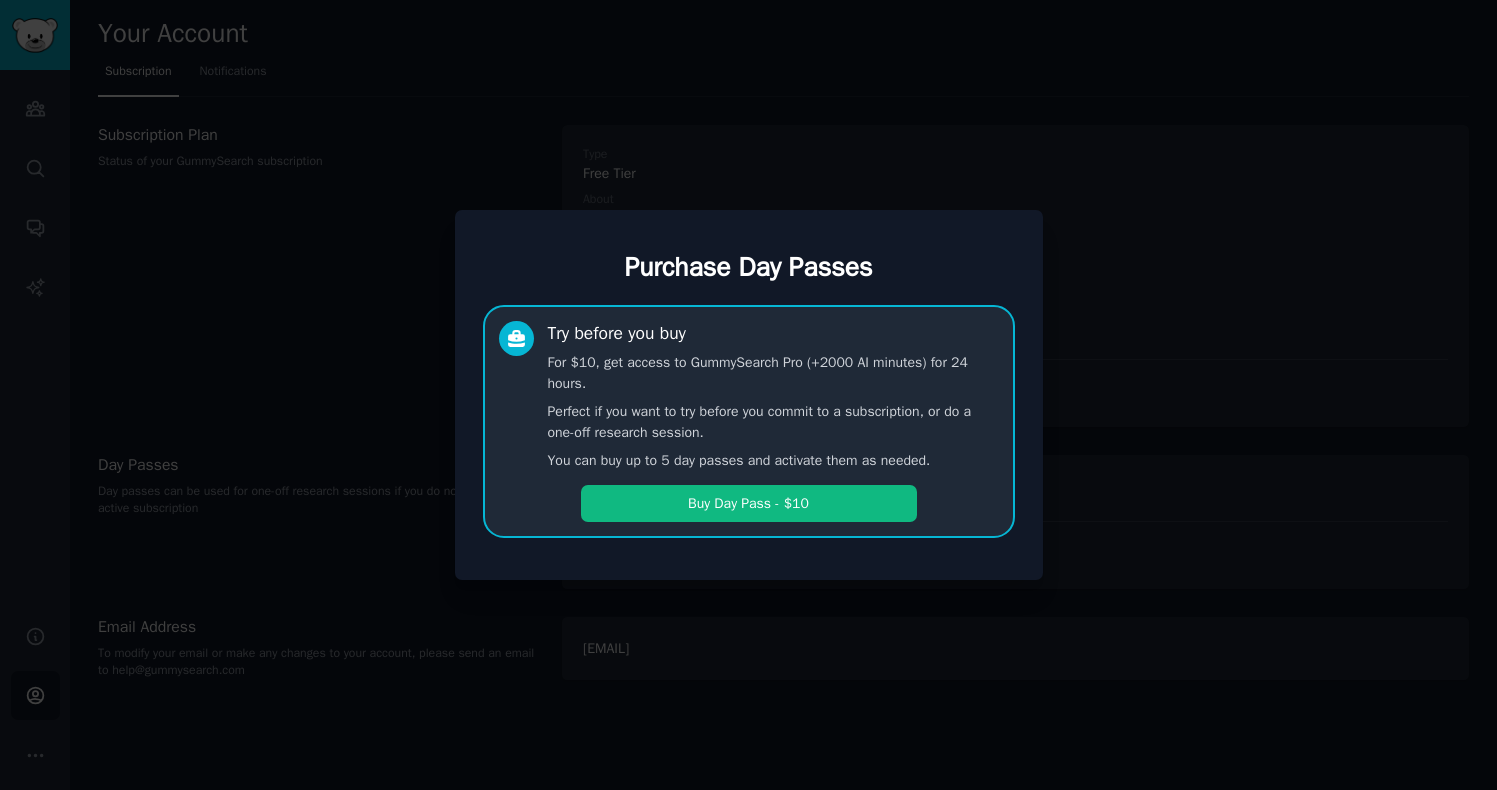 click at bounding box center (748, 395) 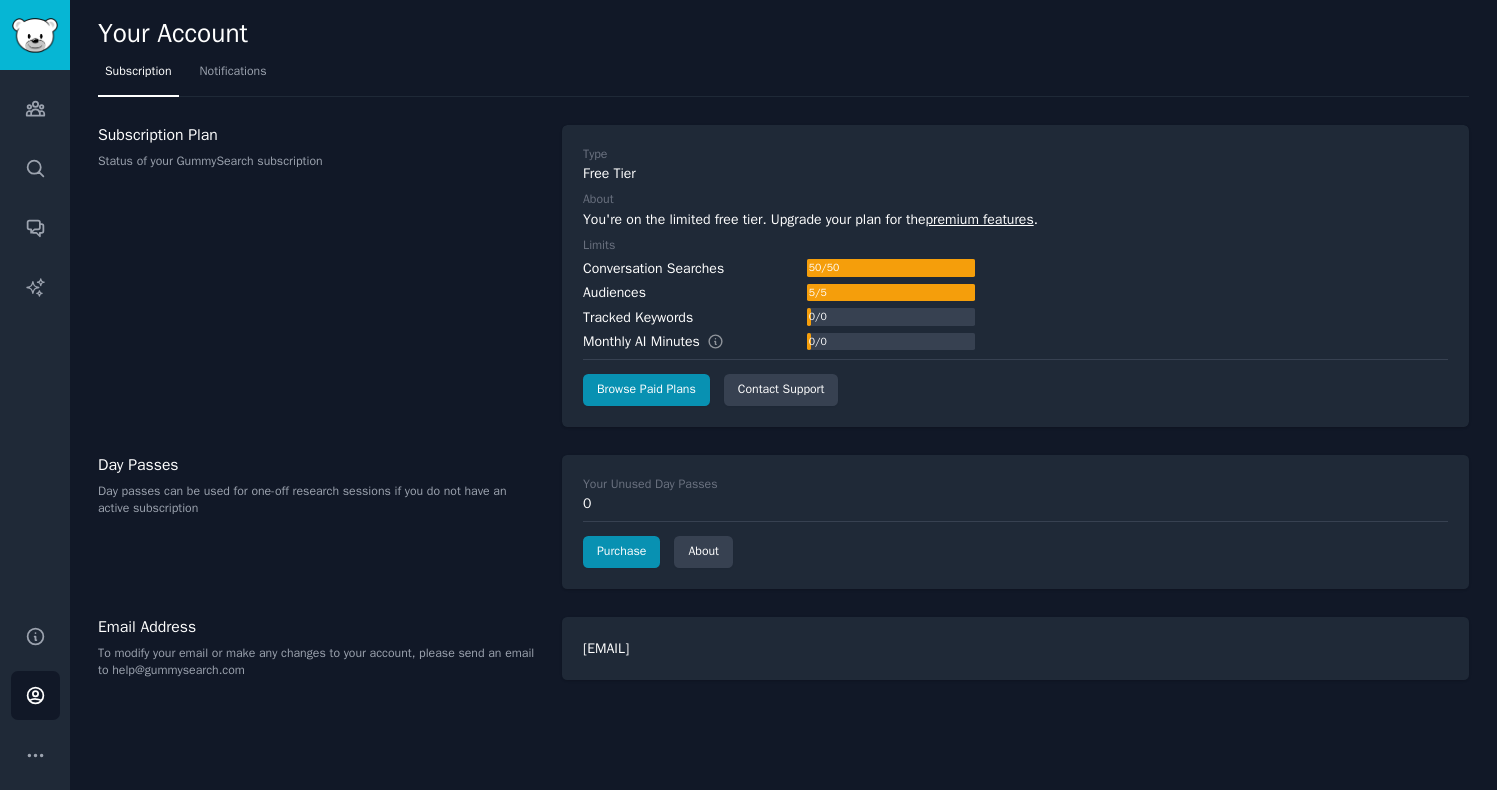 click on "Subscription Plan Status of your GummySearch subscription" at bounding box center [319, 276] 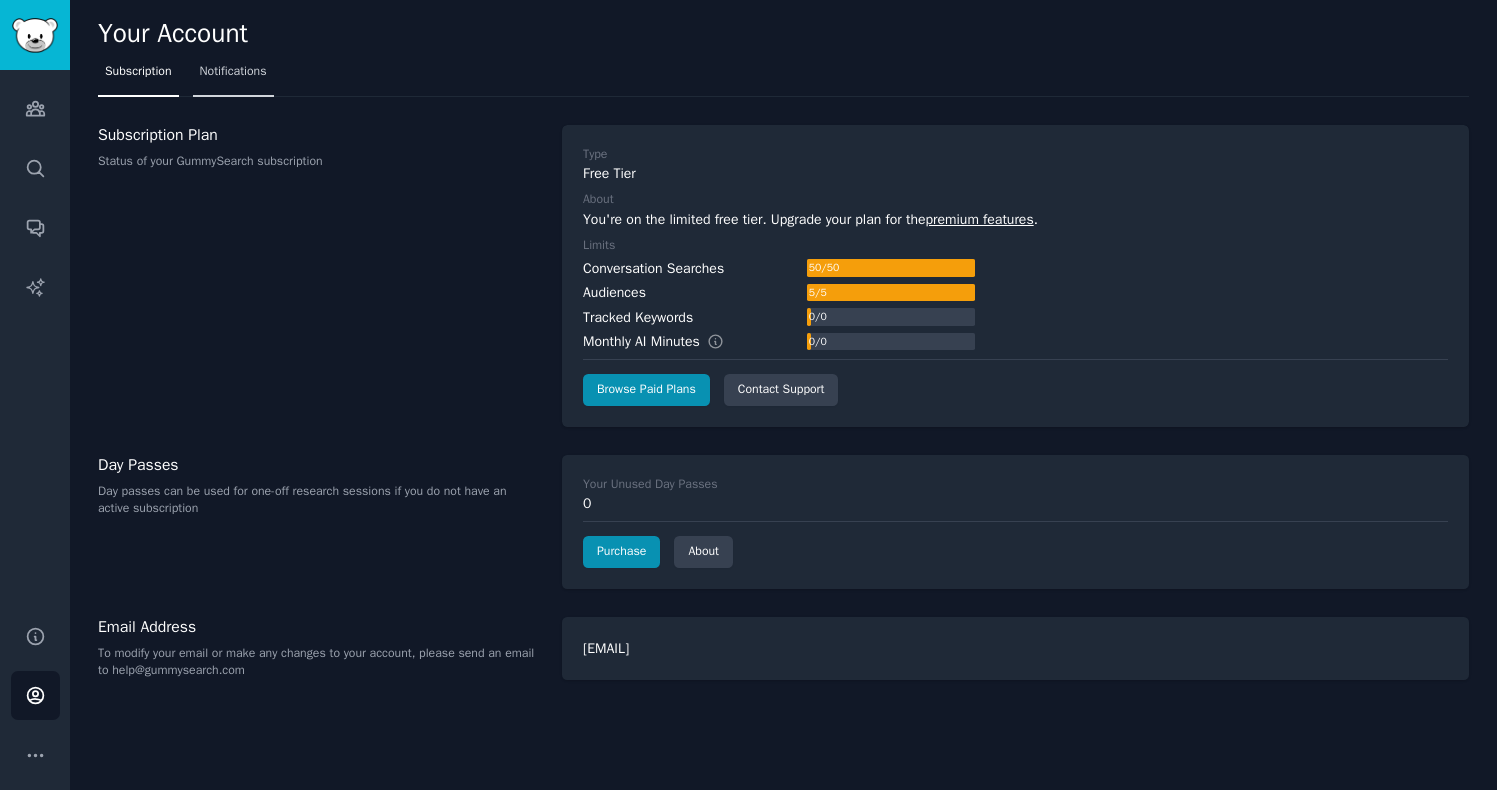 click on "Notifications" at bounding box center [233, 72] 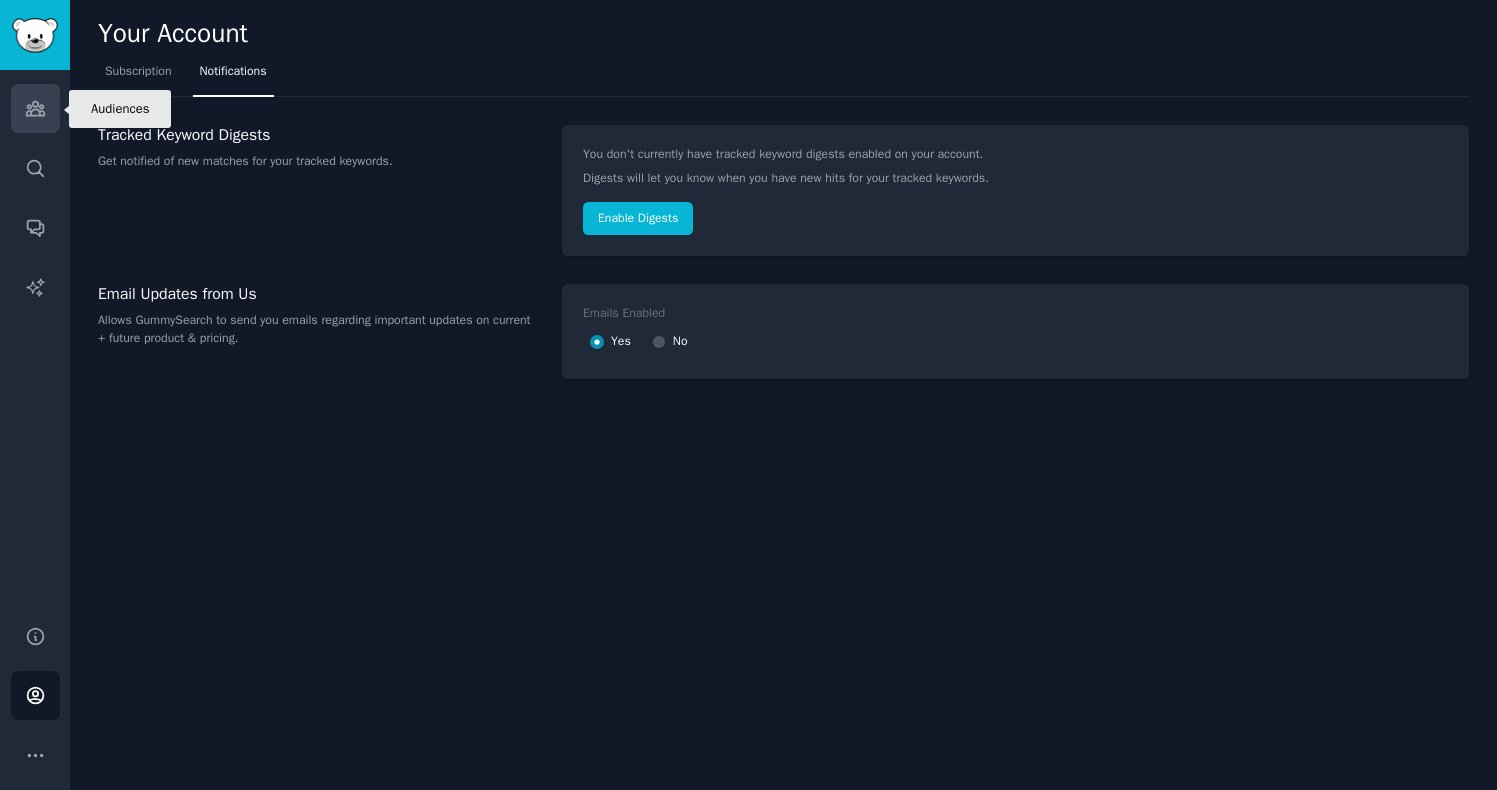 click 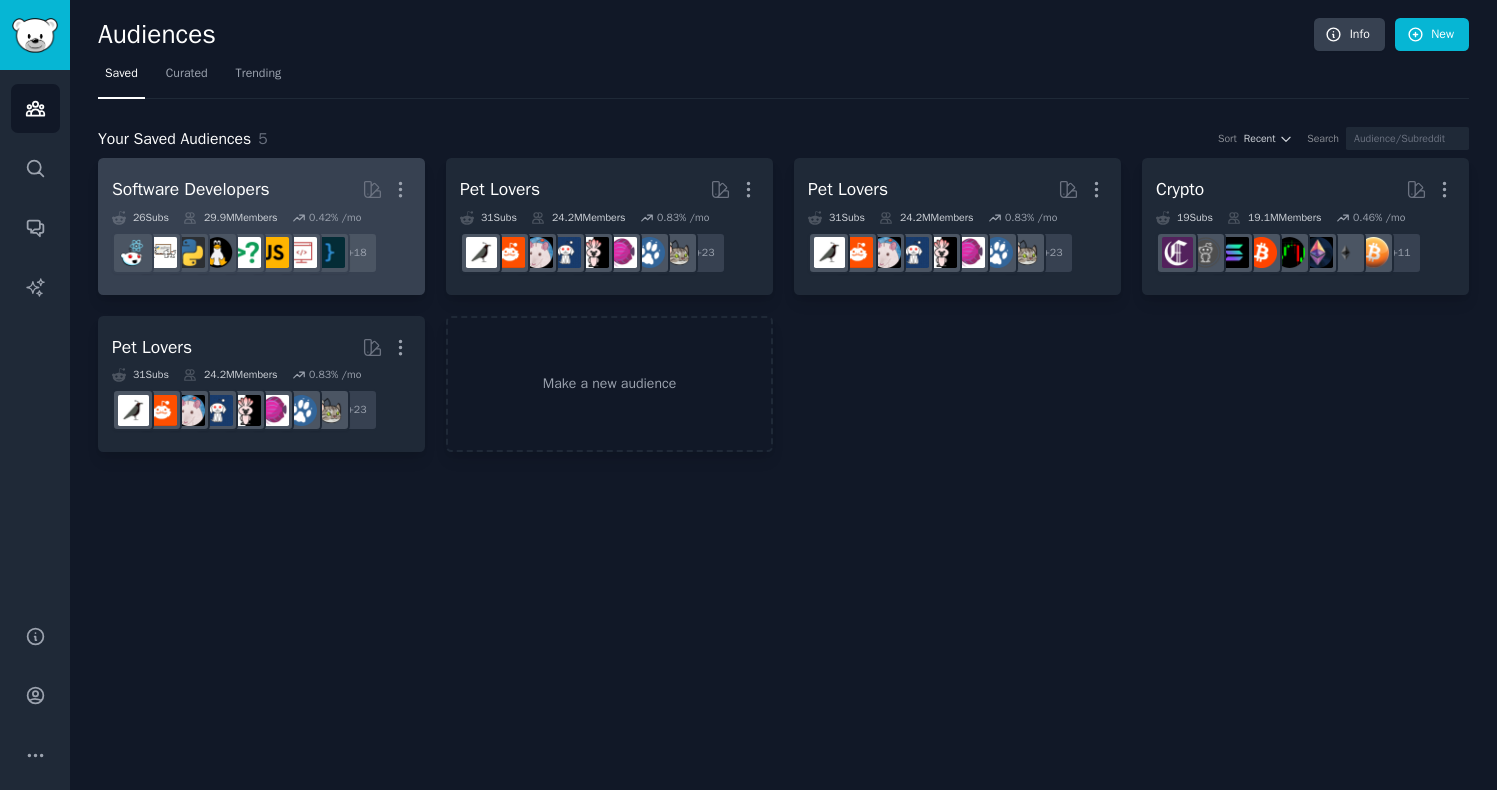 click on "Software Developers More" at bounding box center [261, 189] 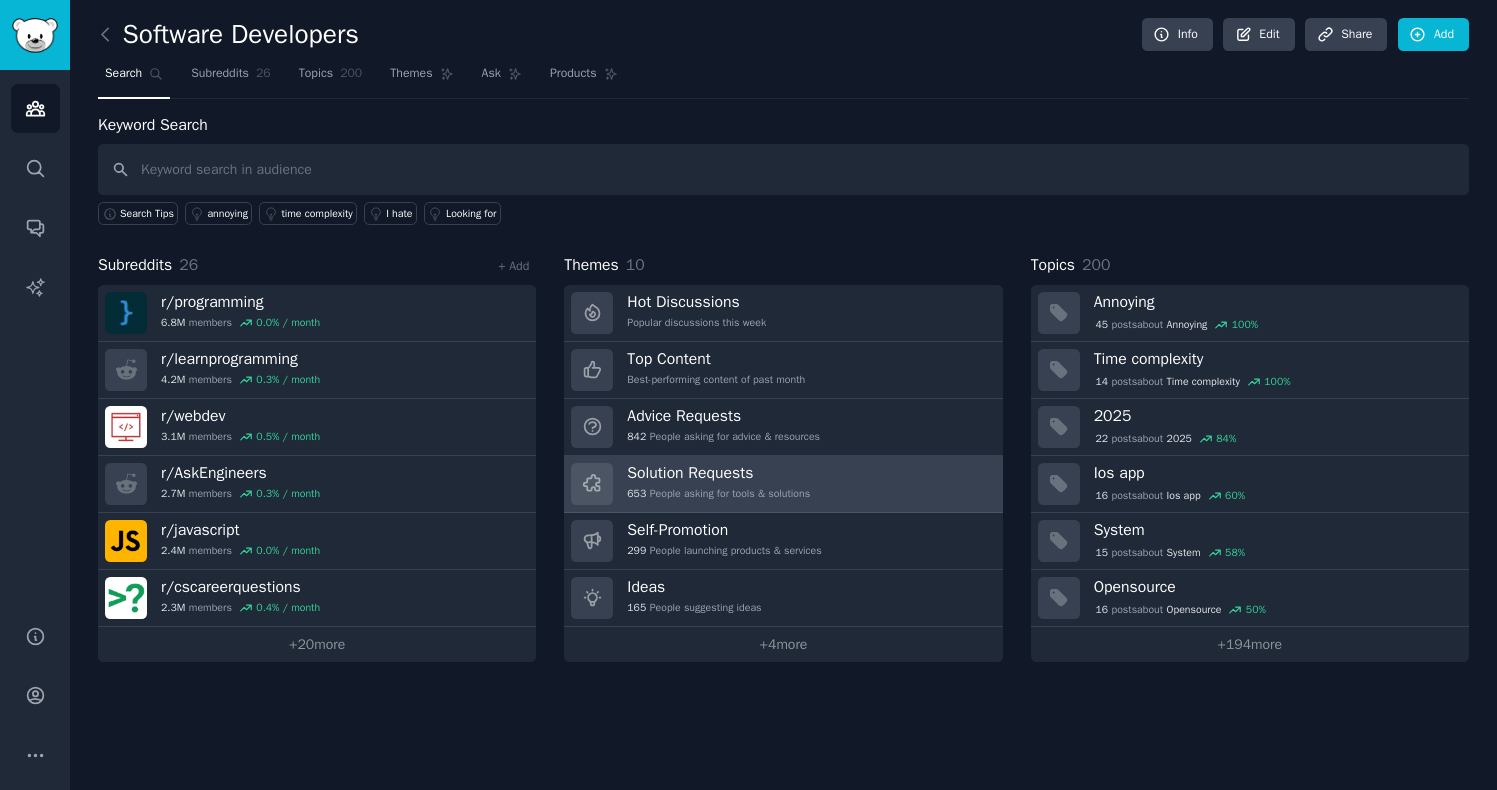 click on "653 People asking for tools & solutions" at bounding box center (718, 494) 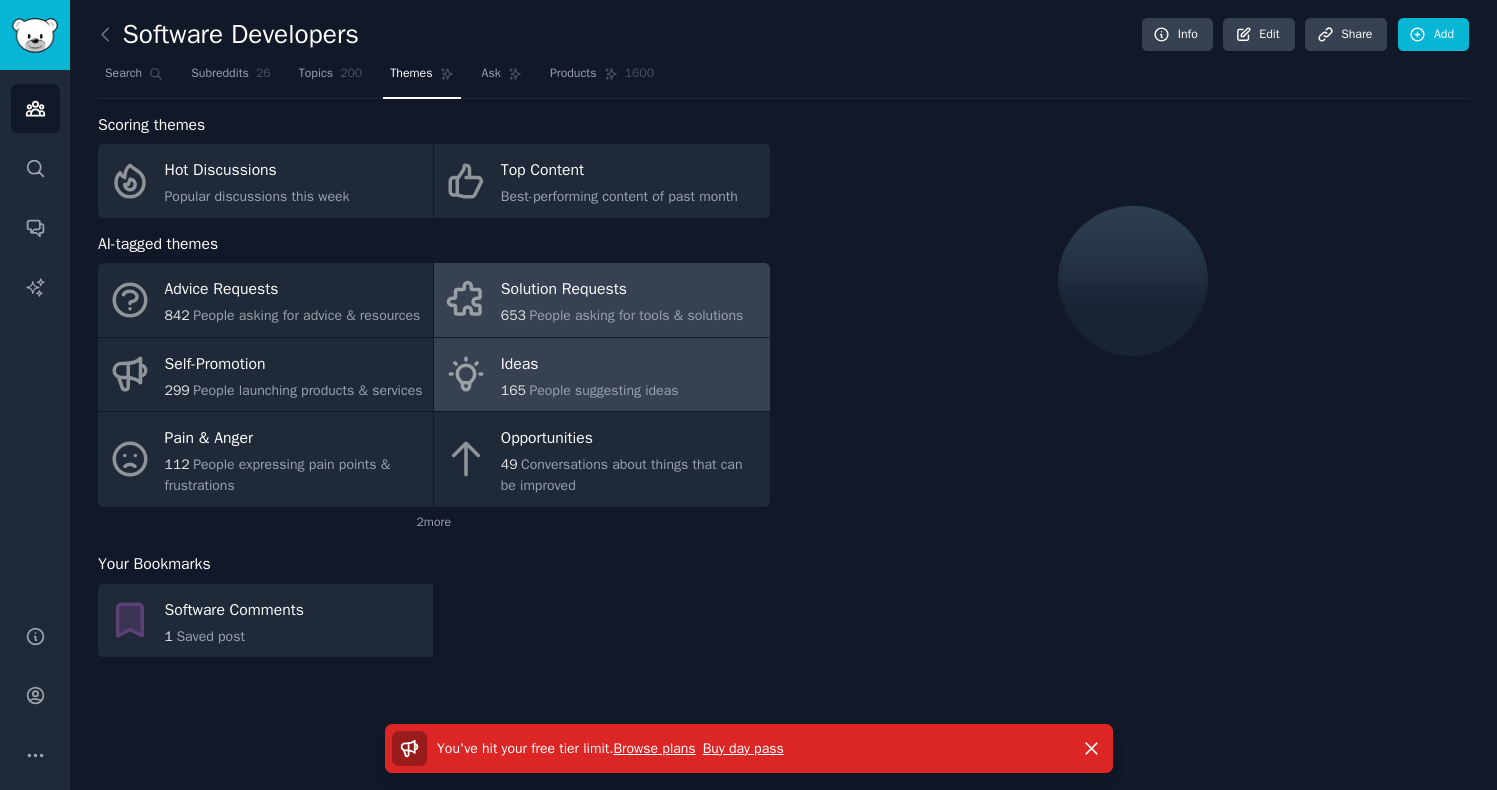 click on "Ideas 165 People suggesting ideas" at bounding box center (601, 375) 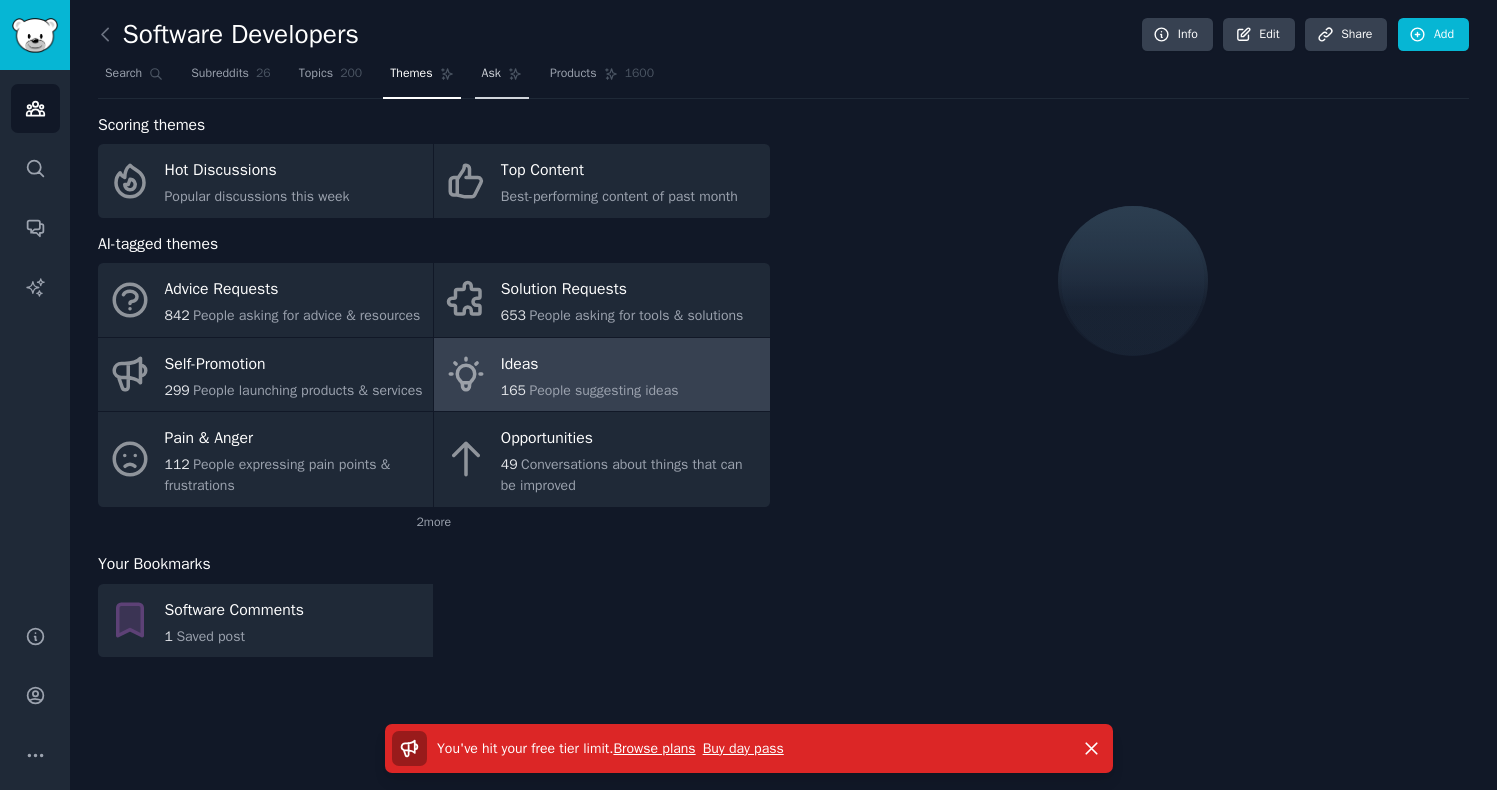click on "Ask" at bounding box center [491, 74] 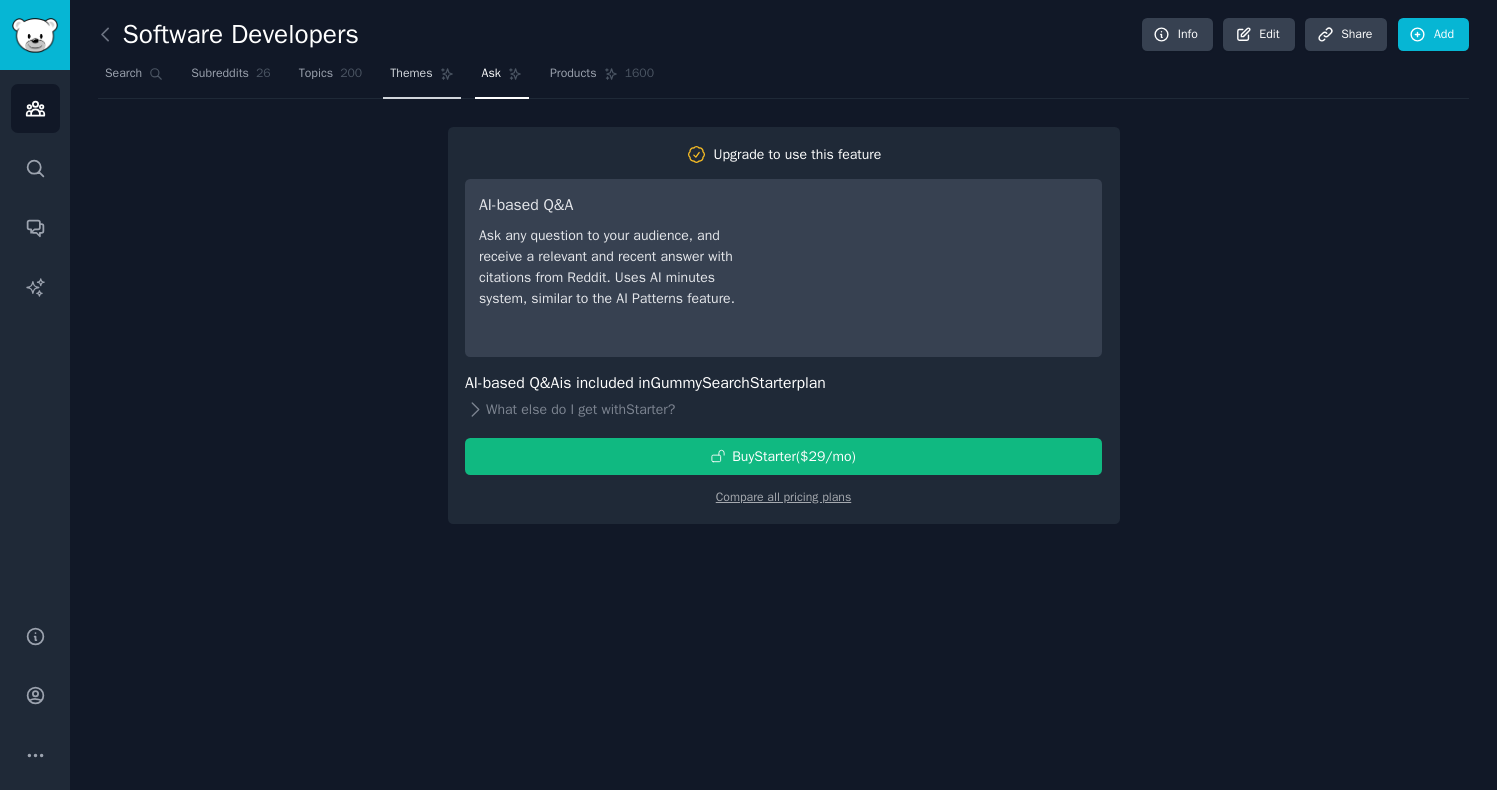 click on "Themes" at bounding box center [411, 74] 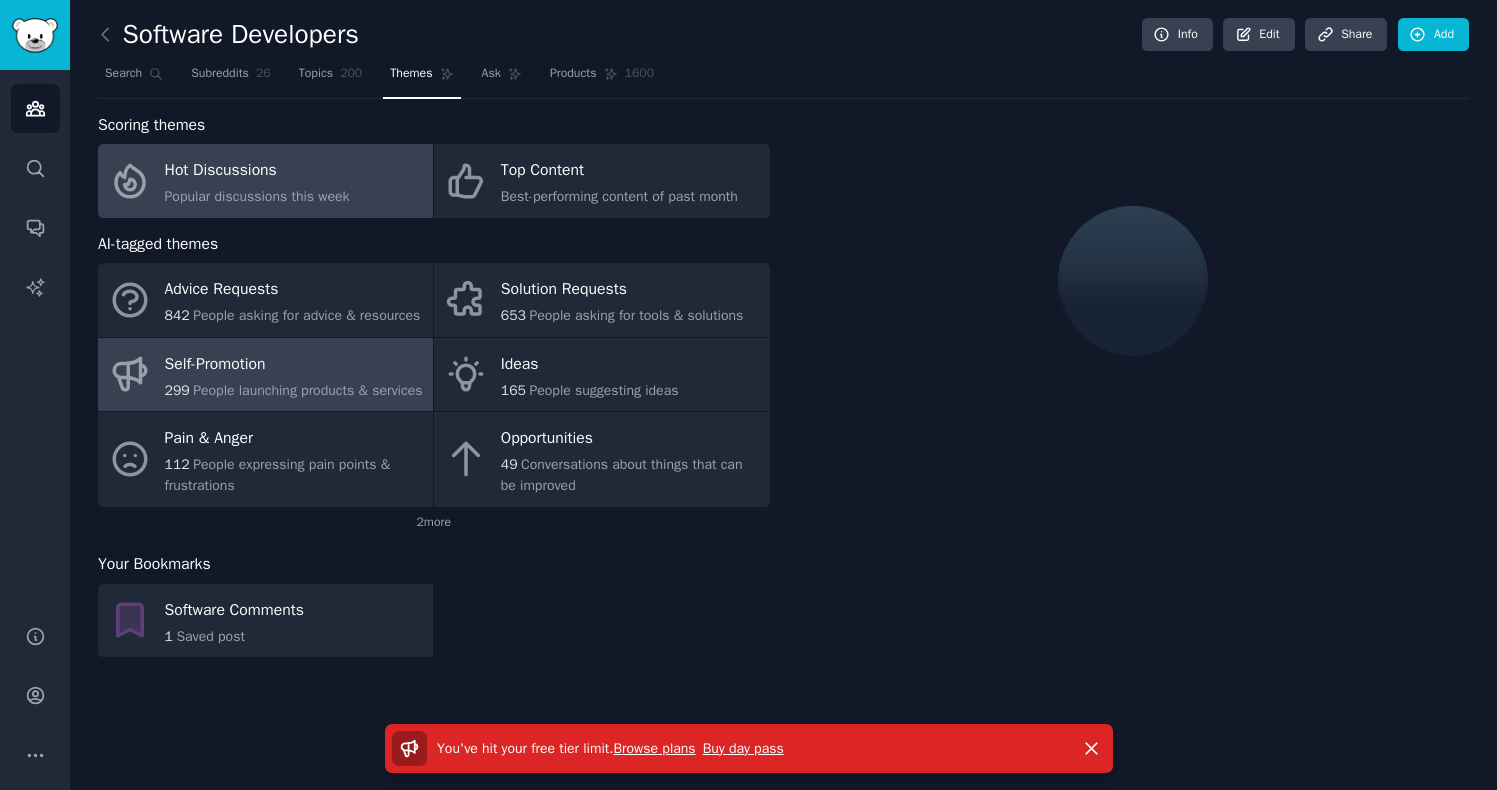 click on "Self-Promotion" at bounding box center (294, 364) 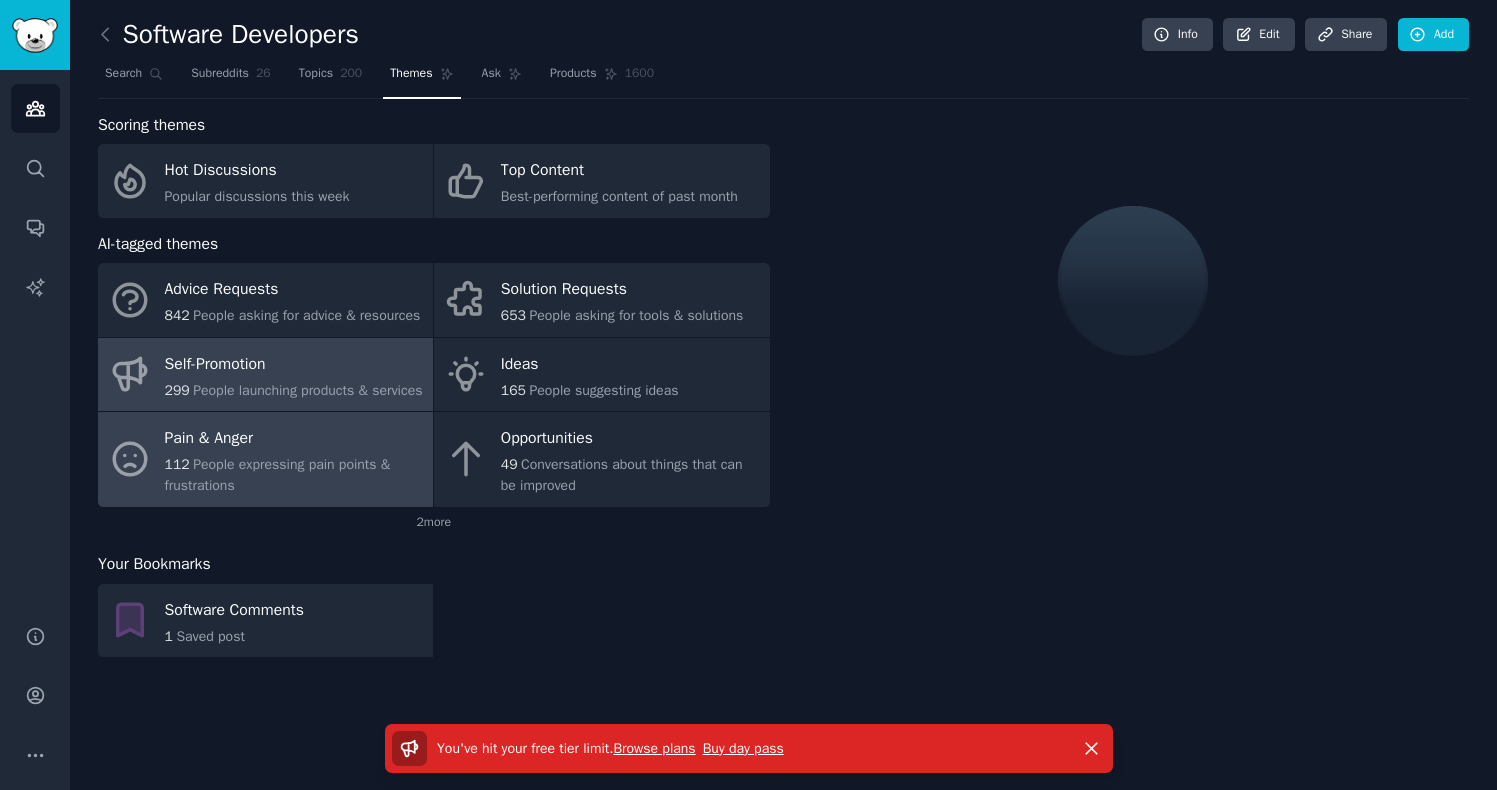 click on "People expressing pain points & frustrations" at bounding box center [278, 475] 